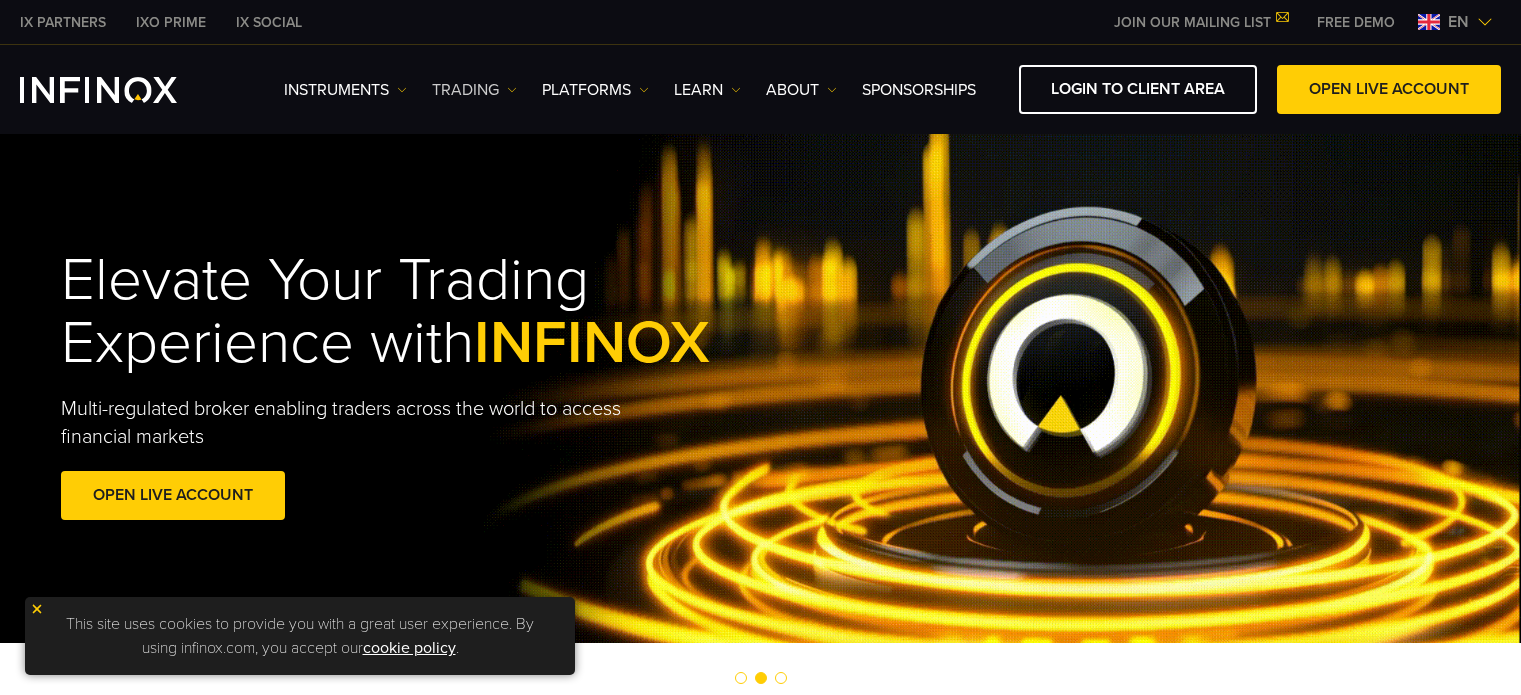 click at bounding box center (402, 90) 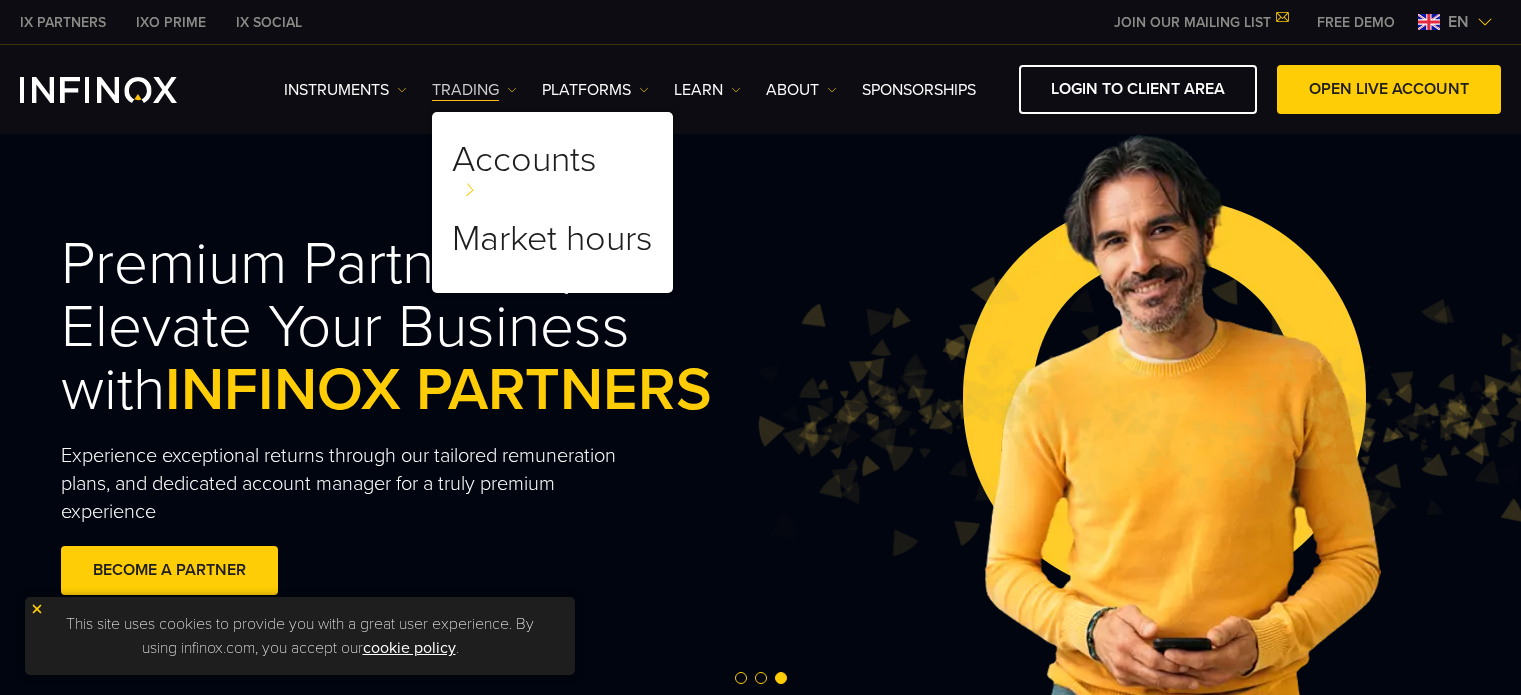 scroll, scrollTop: 0, scrollLeft: 0, axis: both 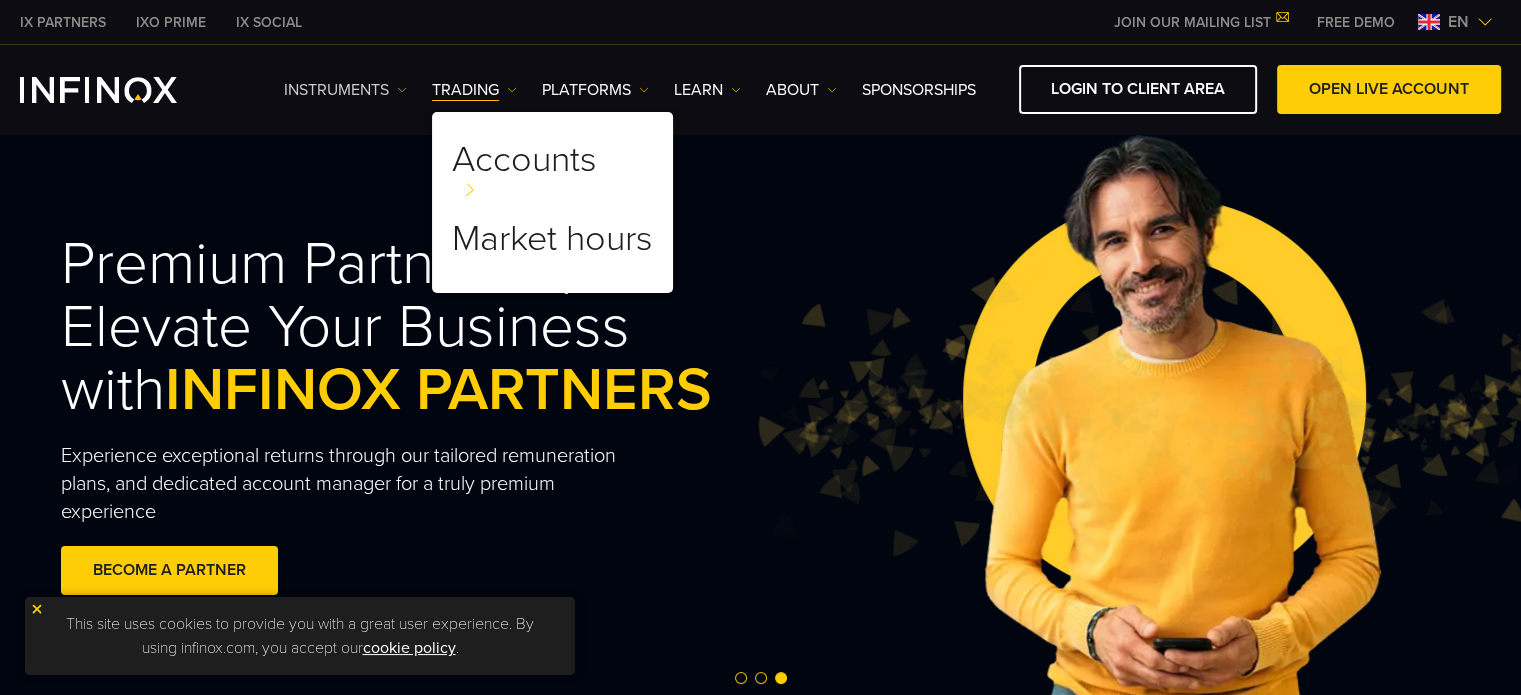 click on "Instruments" at bounding box center [345, 90] 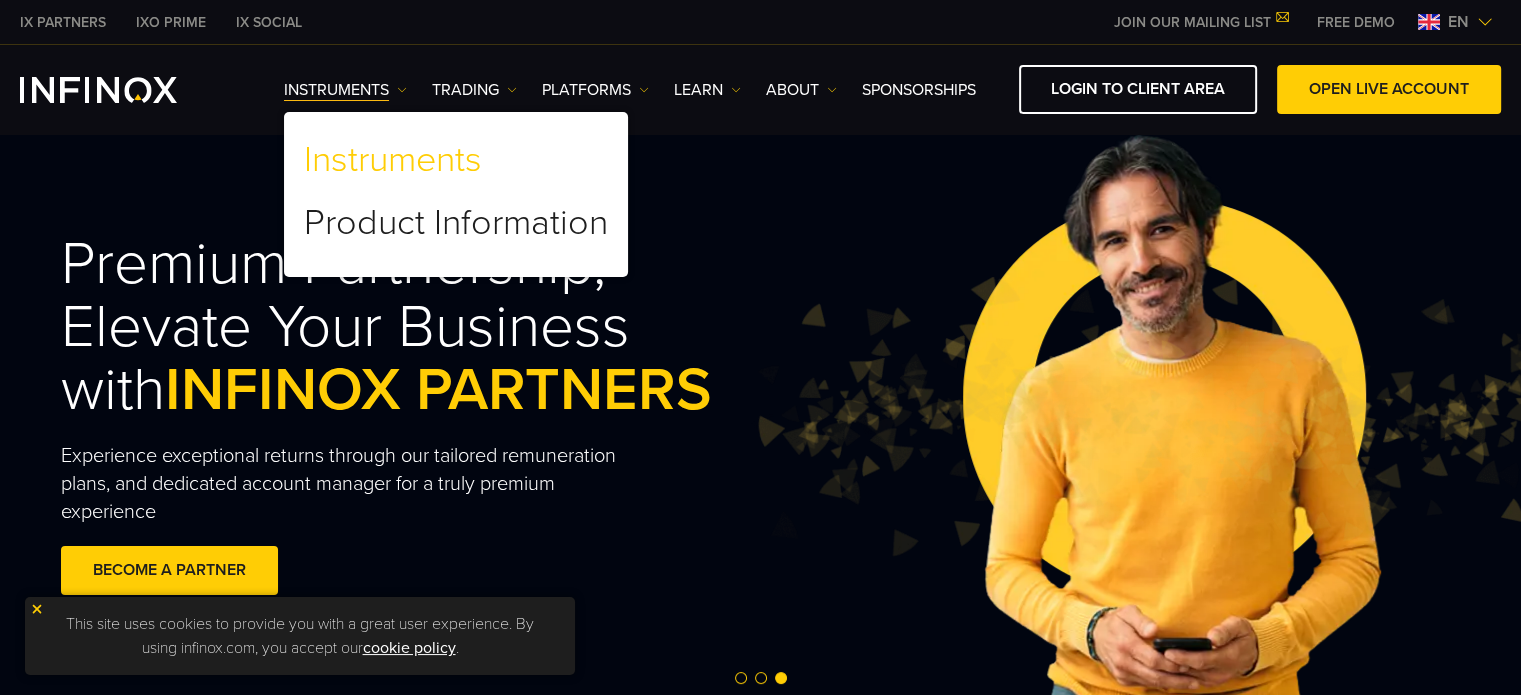 click on "Instruments" at bounding box center (393, 160) 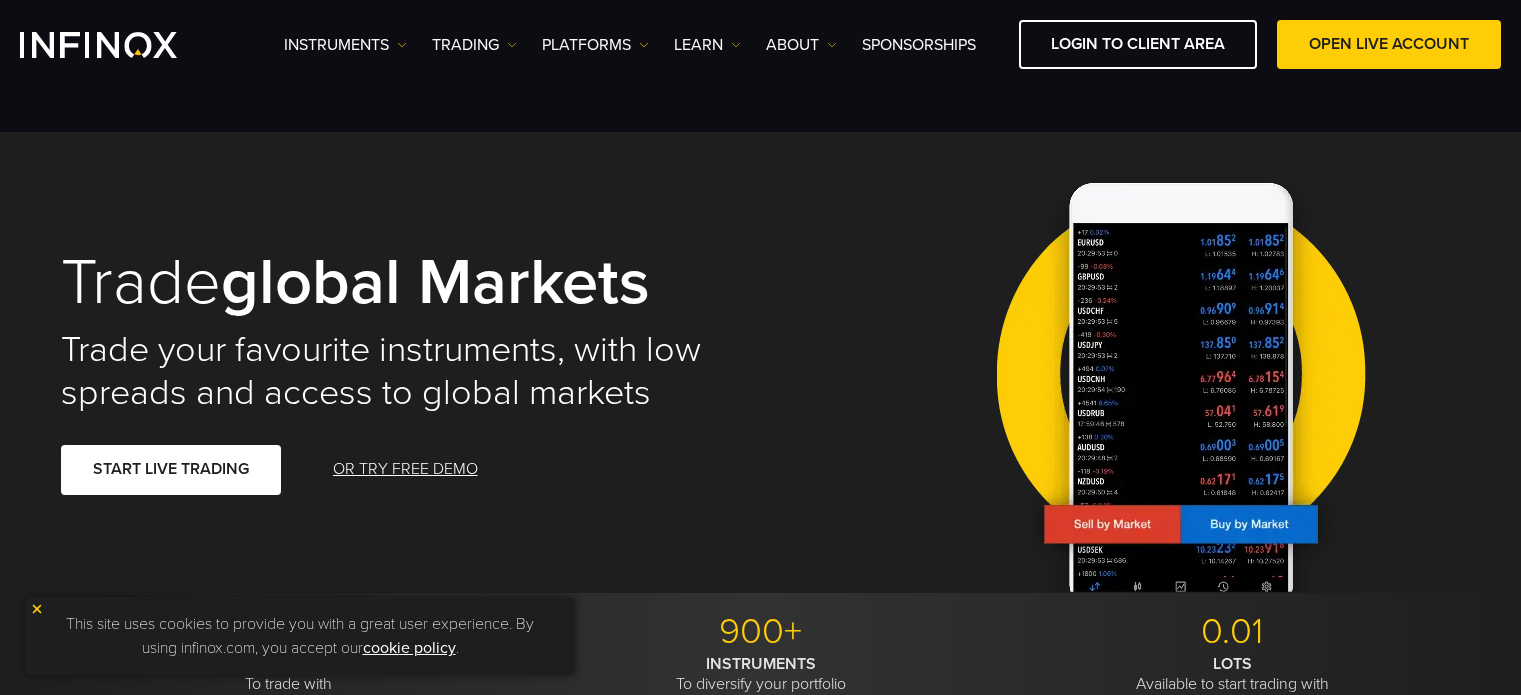 scroll, scrollTop: 898, scrollLeft: 0, axis: vertical 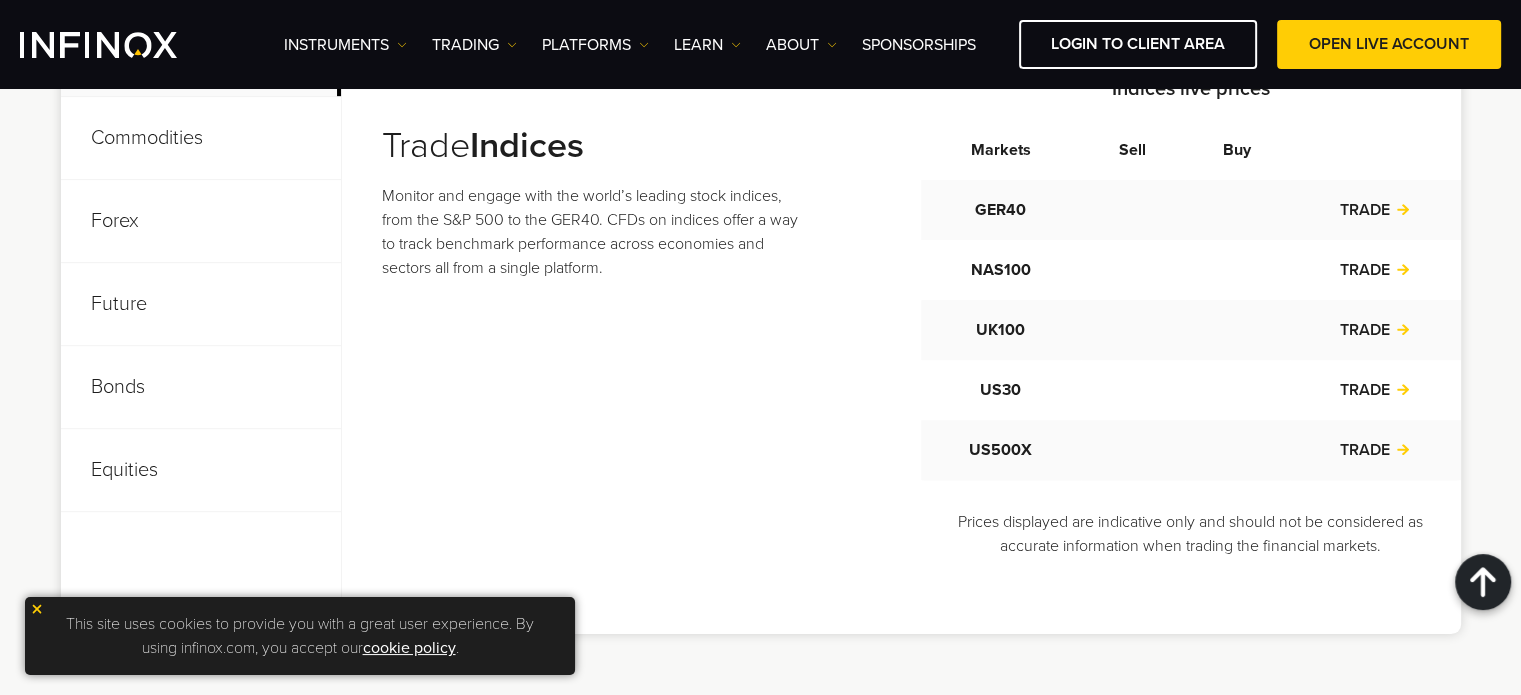 click on "Forex" at bounding box center [201, 221] 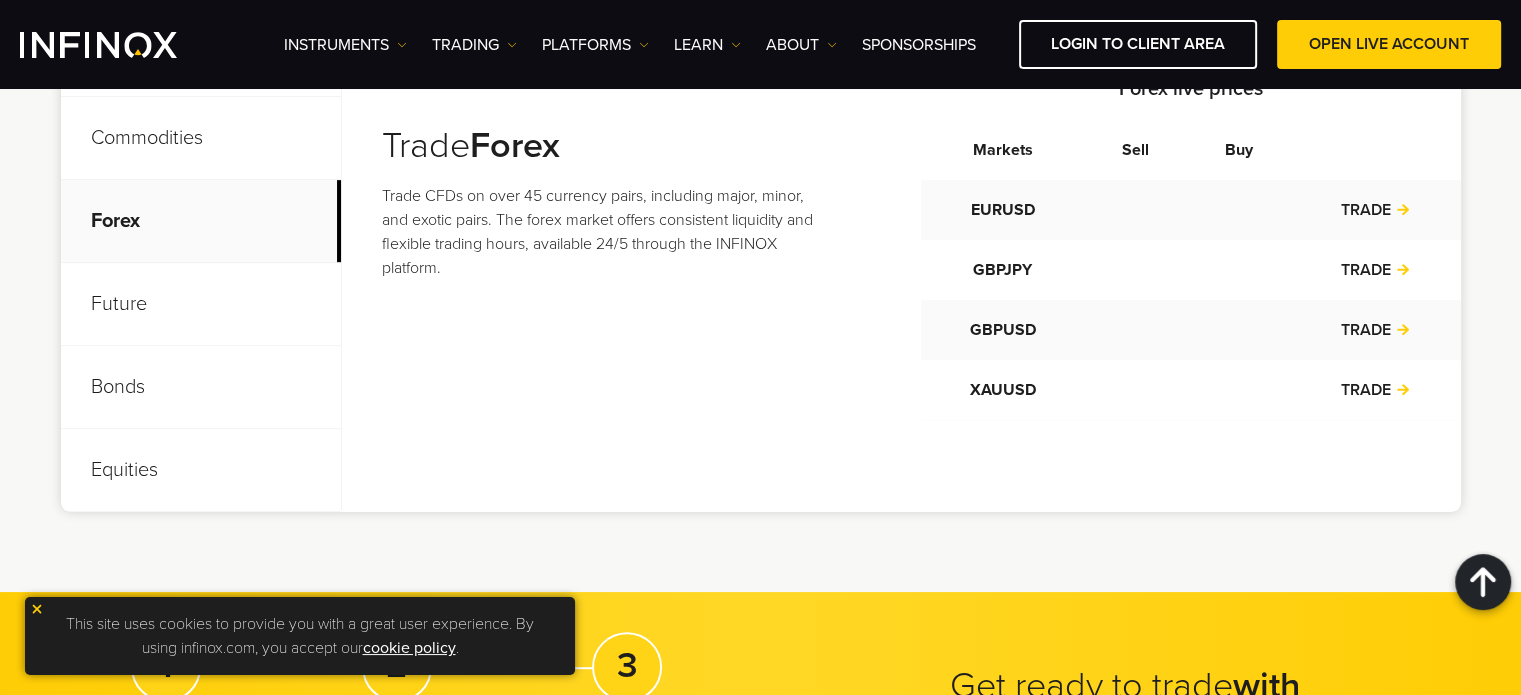 click on "Forex" at bounding box center (201, 221) 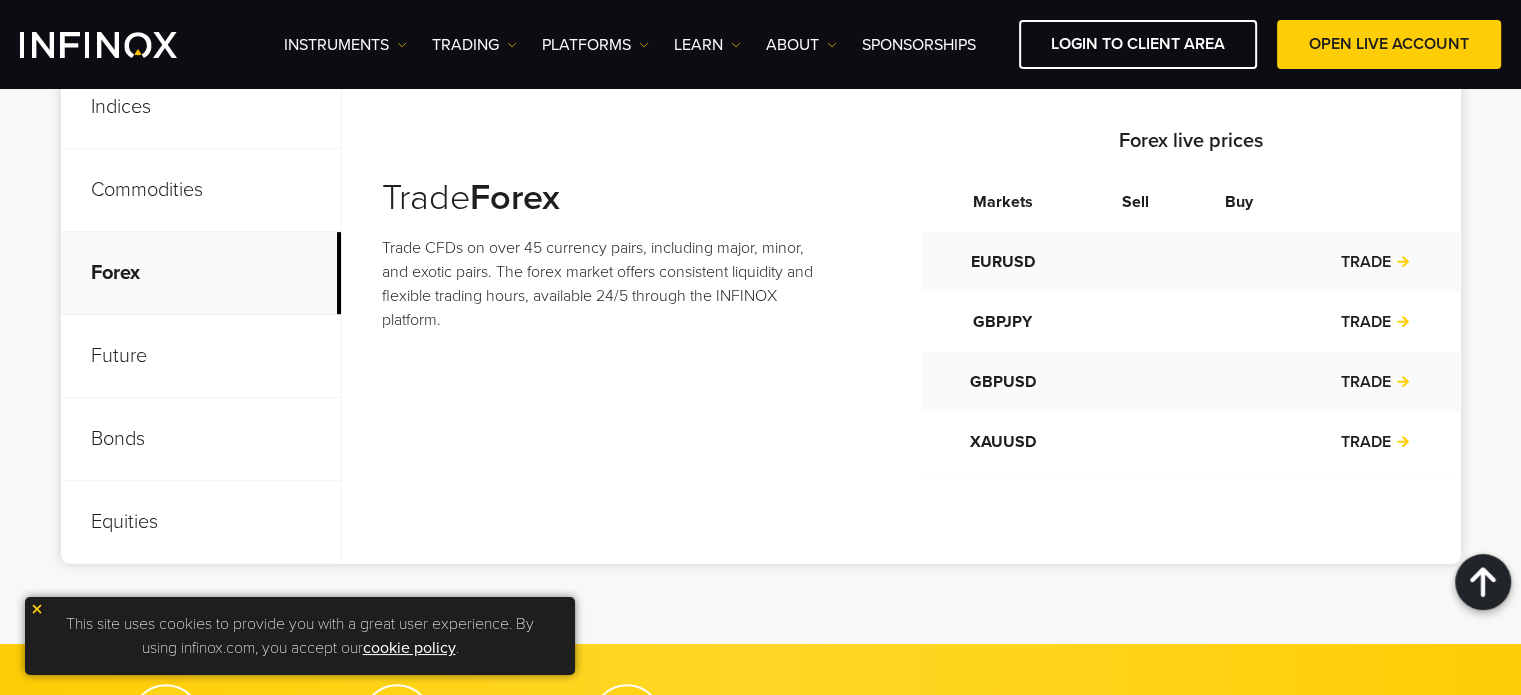 scroll, scrollTop: 807, scrollLeft: 0, axis: vertical 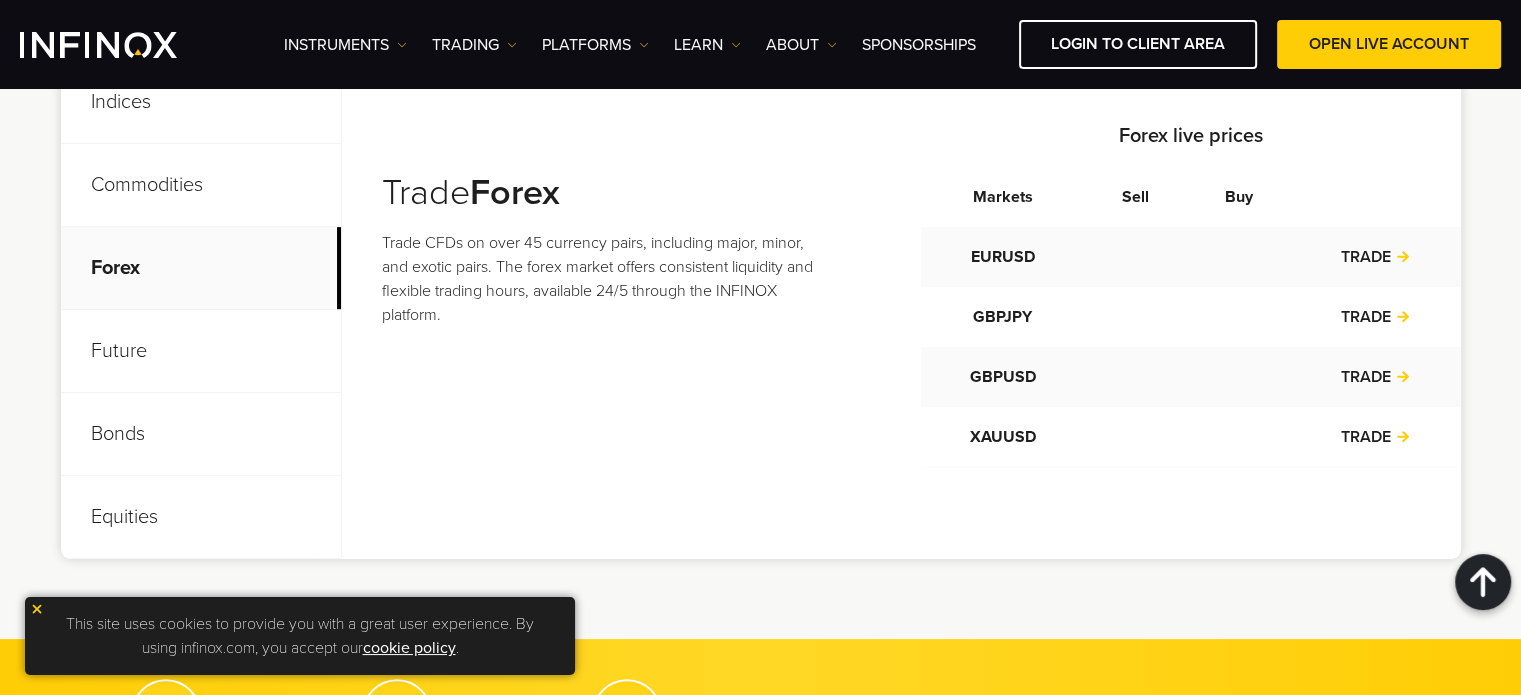 click at bounding box center [37, 609] 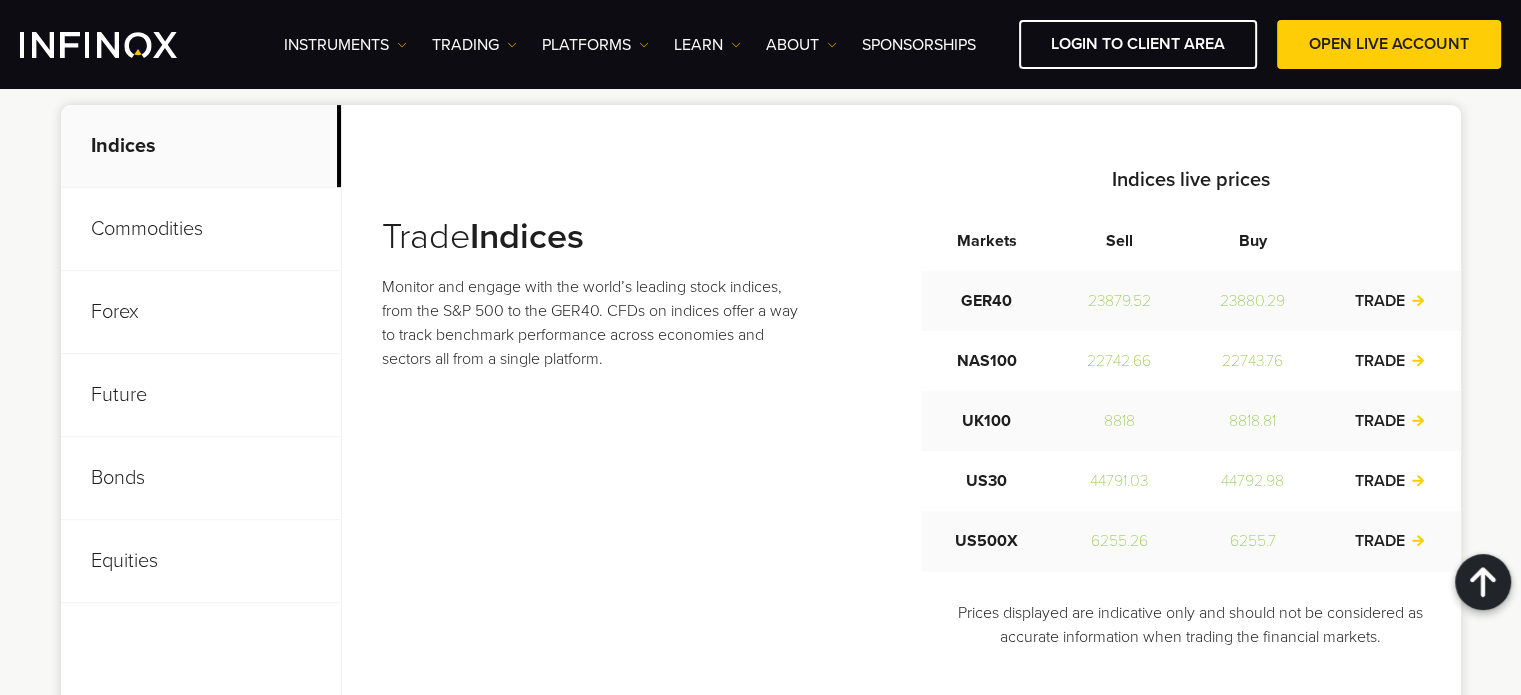 scroll, scrollTop: 807, scrollLeft: 0, axis: vertical 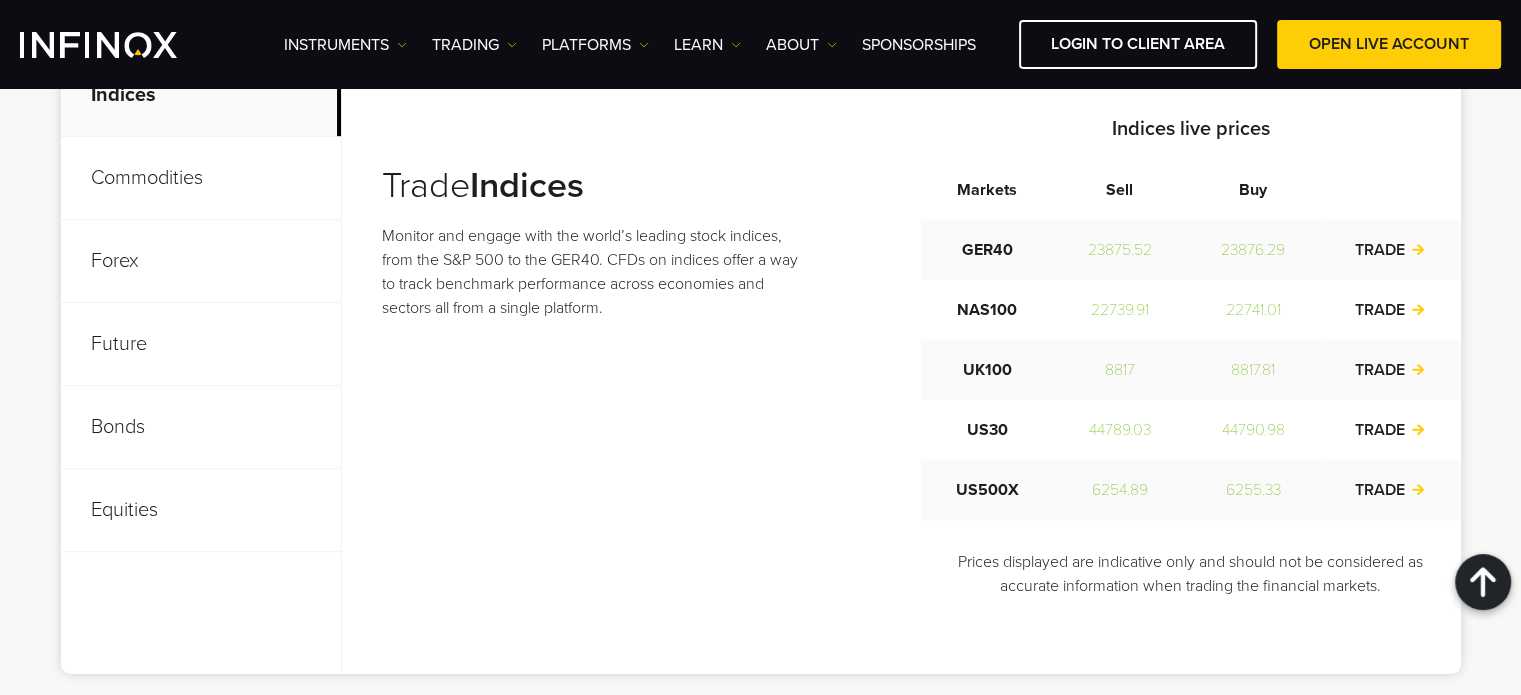 click on "Commodities" at bounding box center [201, 178] 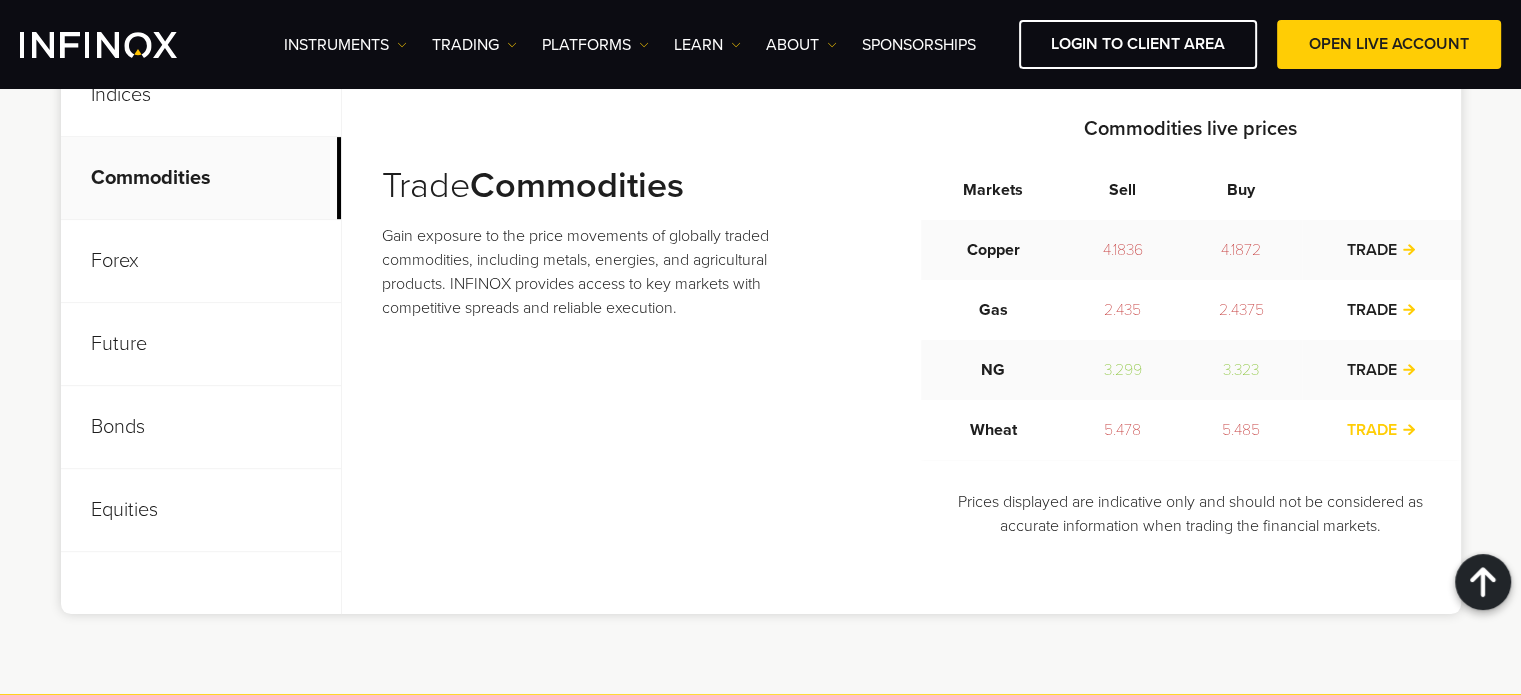 click on "TRADE" at bounding box center (1381, 430) 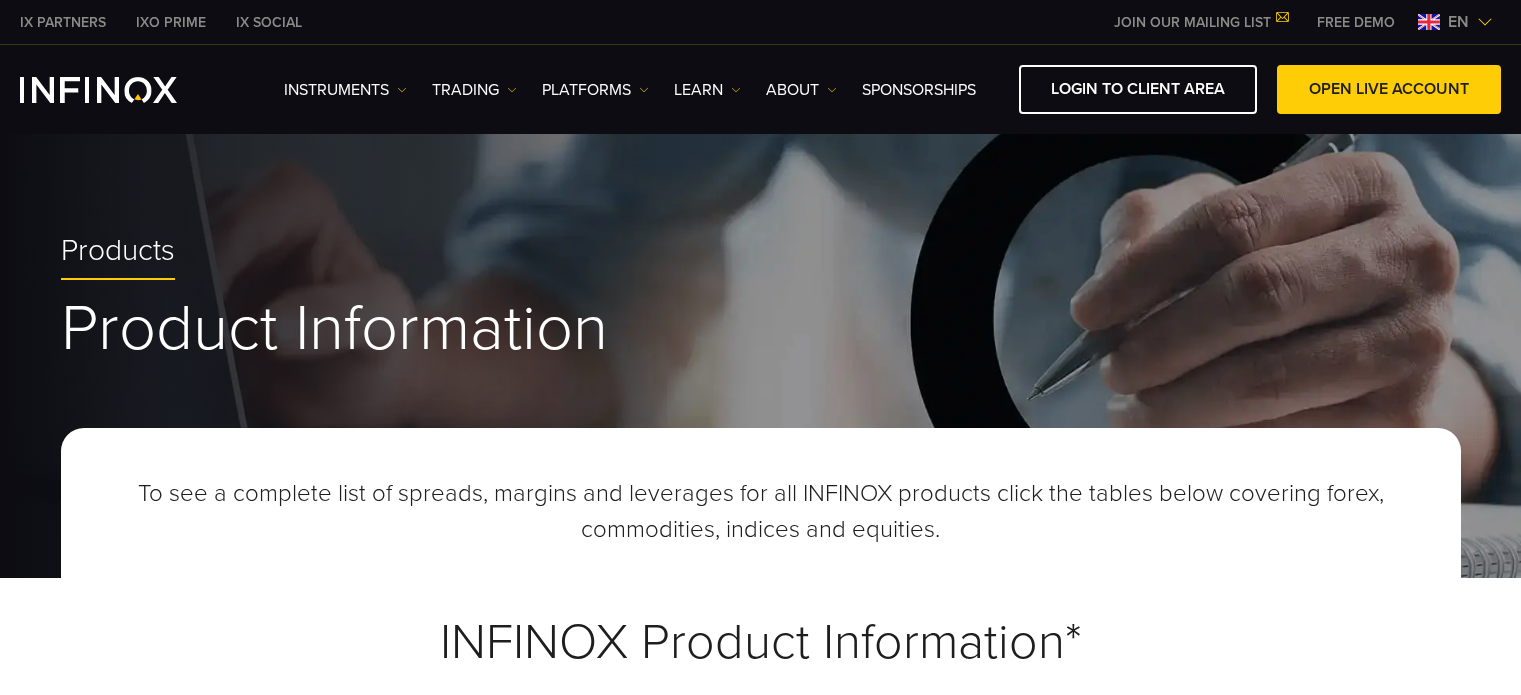 scroll, scrollTop: 615, scrollLeft: 0, axis: vertical 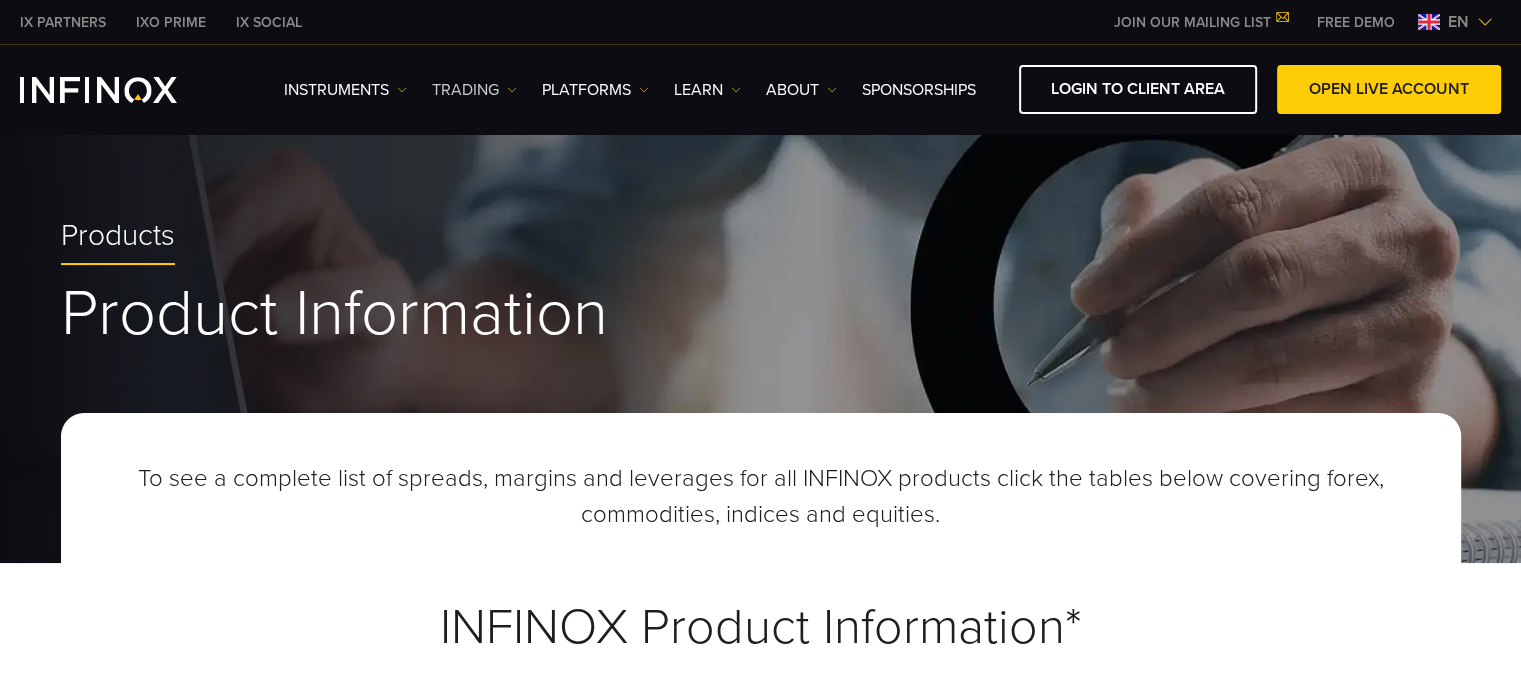 click on "TRADING" at bounding box center [345, 90] 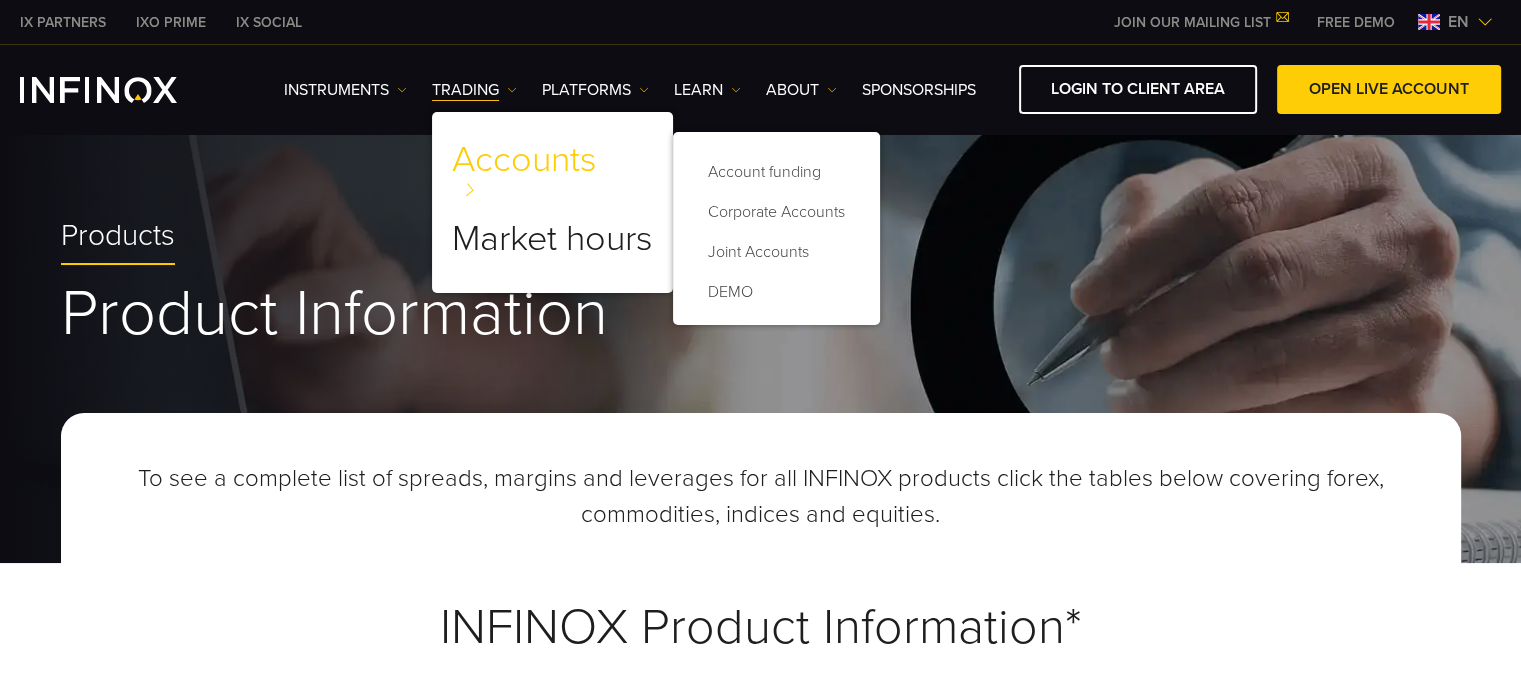 click on "Accounts" at bounding box center (524, 168) 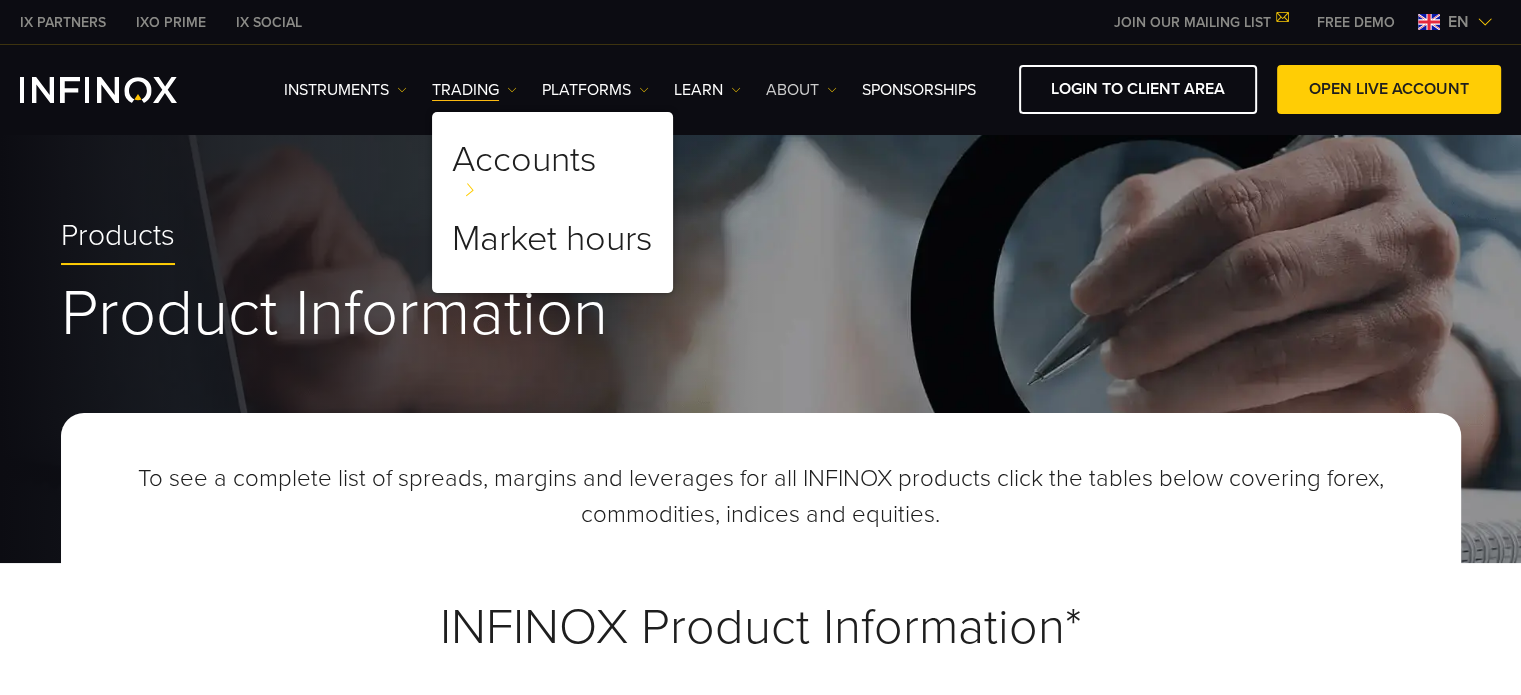 click at bounding box center [402, 90] 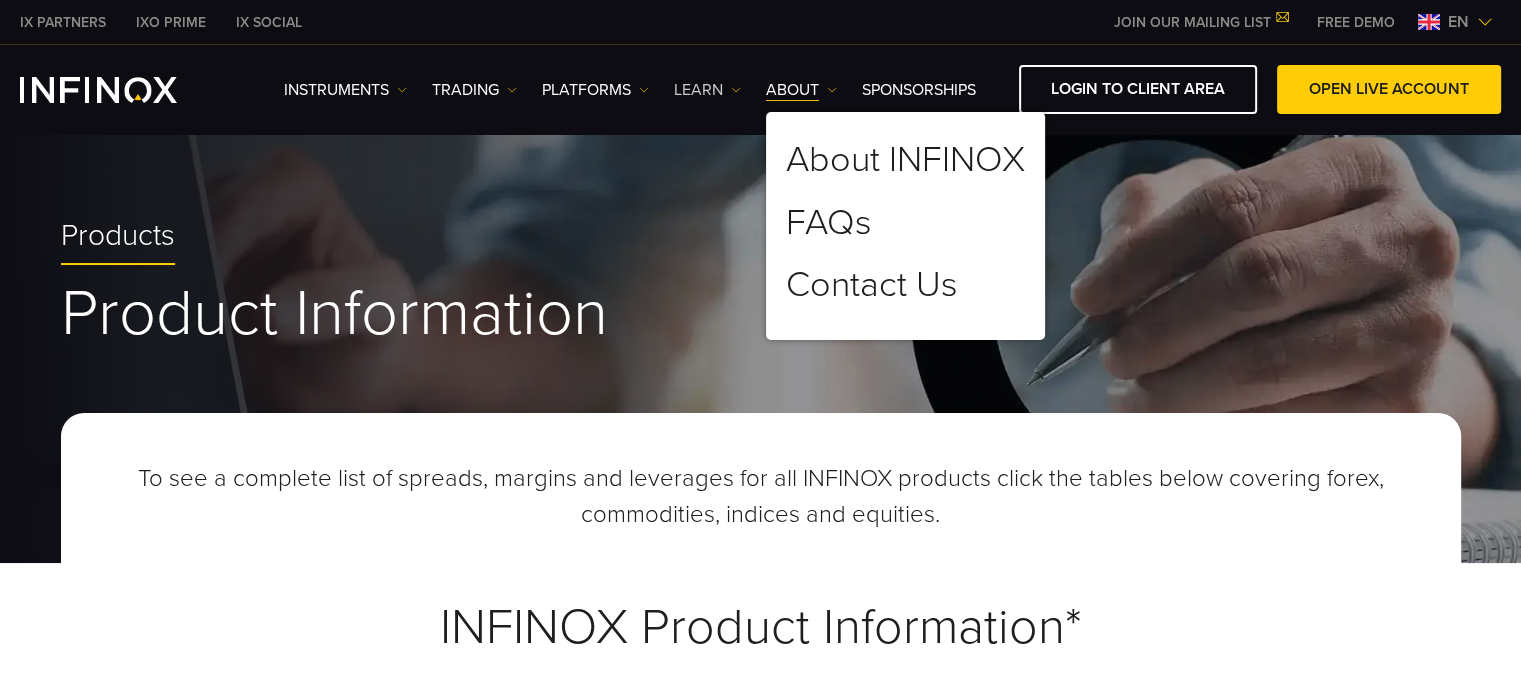 click at bounding box center [402, 90] 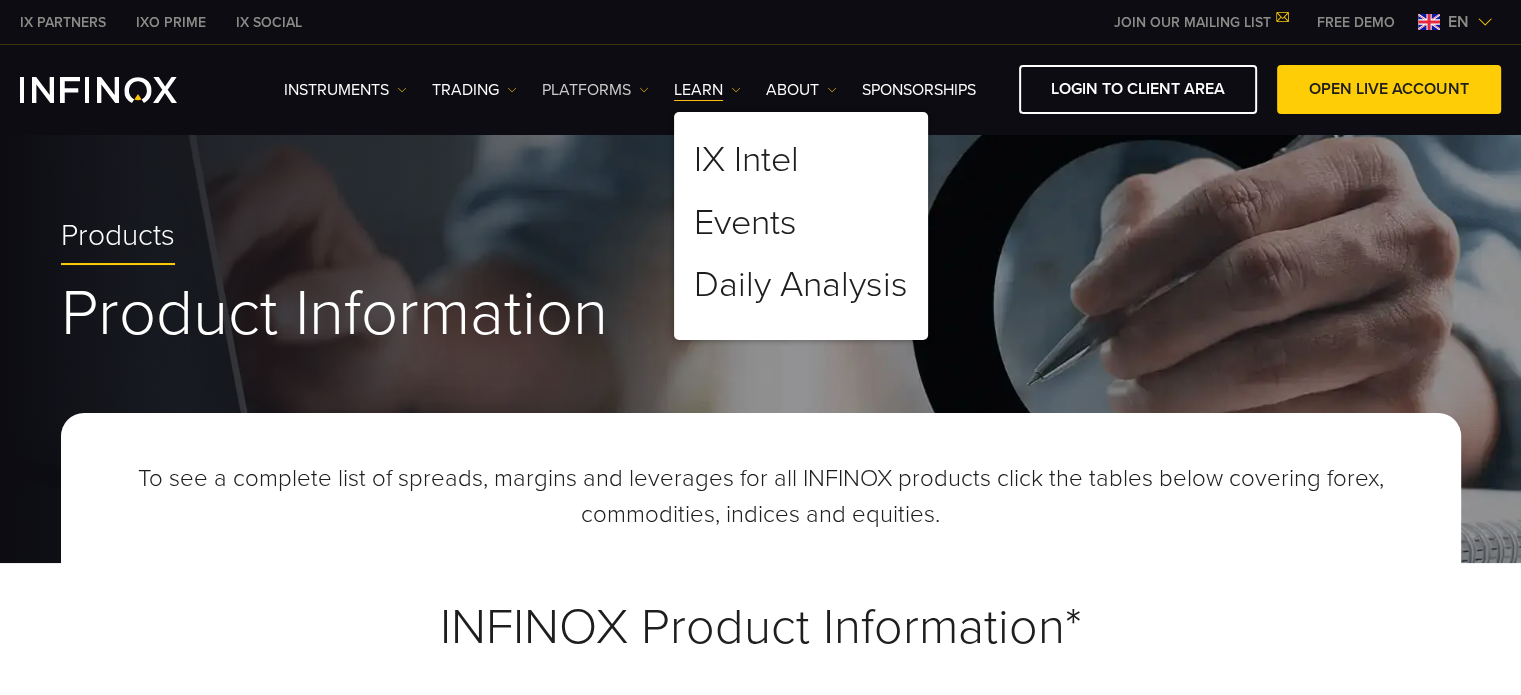 click on "PLATFORMS" at bounding box center (345, 90) 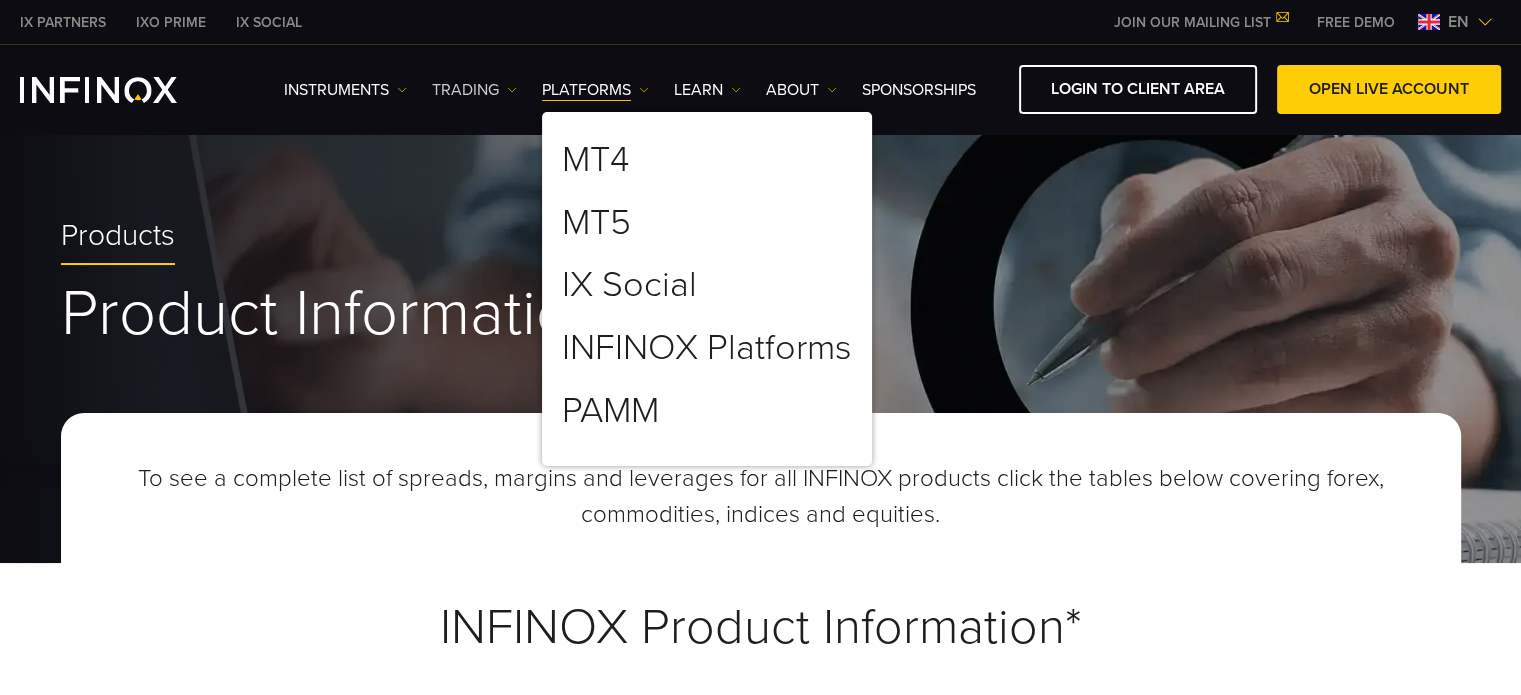 click on "TRADING" at bounding box center [345, 90] 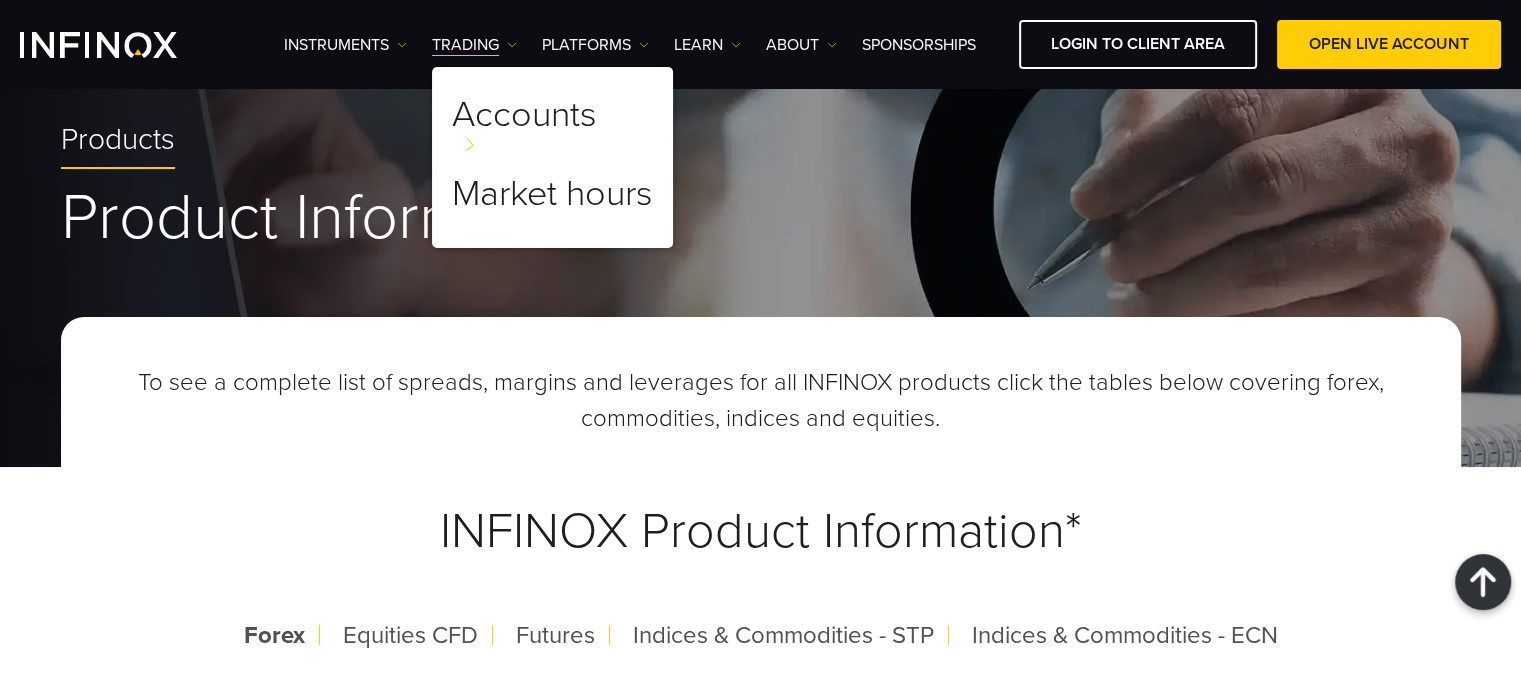 scroll, scrollTop: 0, scrollLeft: 0, axis: both 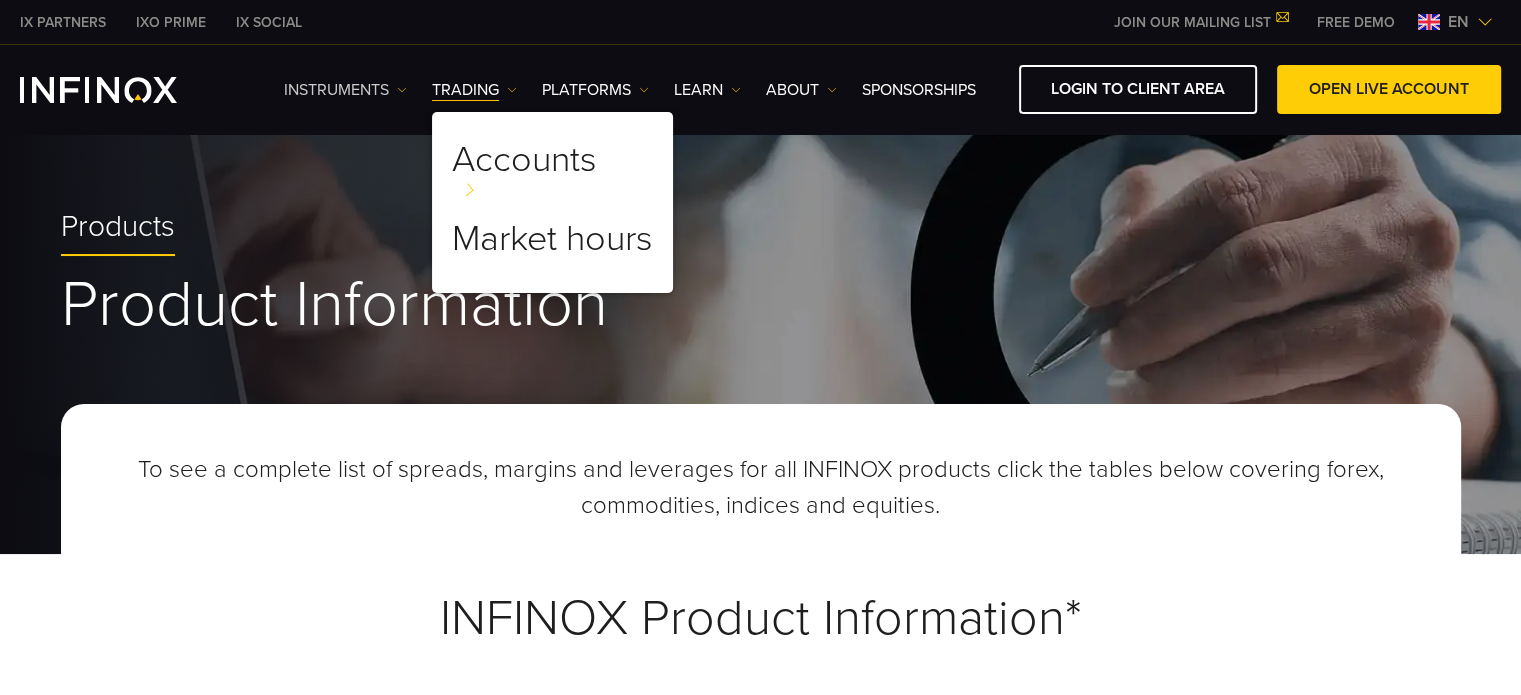 click on "Instruments" at bounding box center (345, 90) 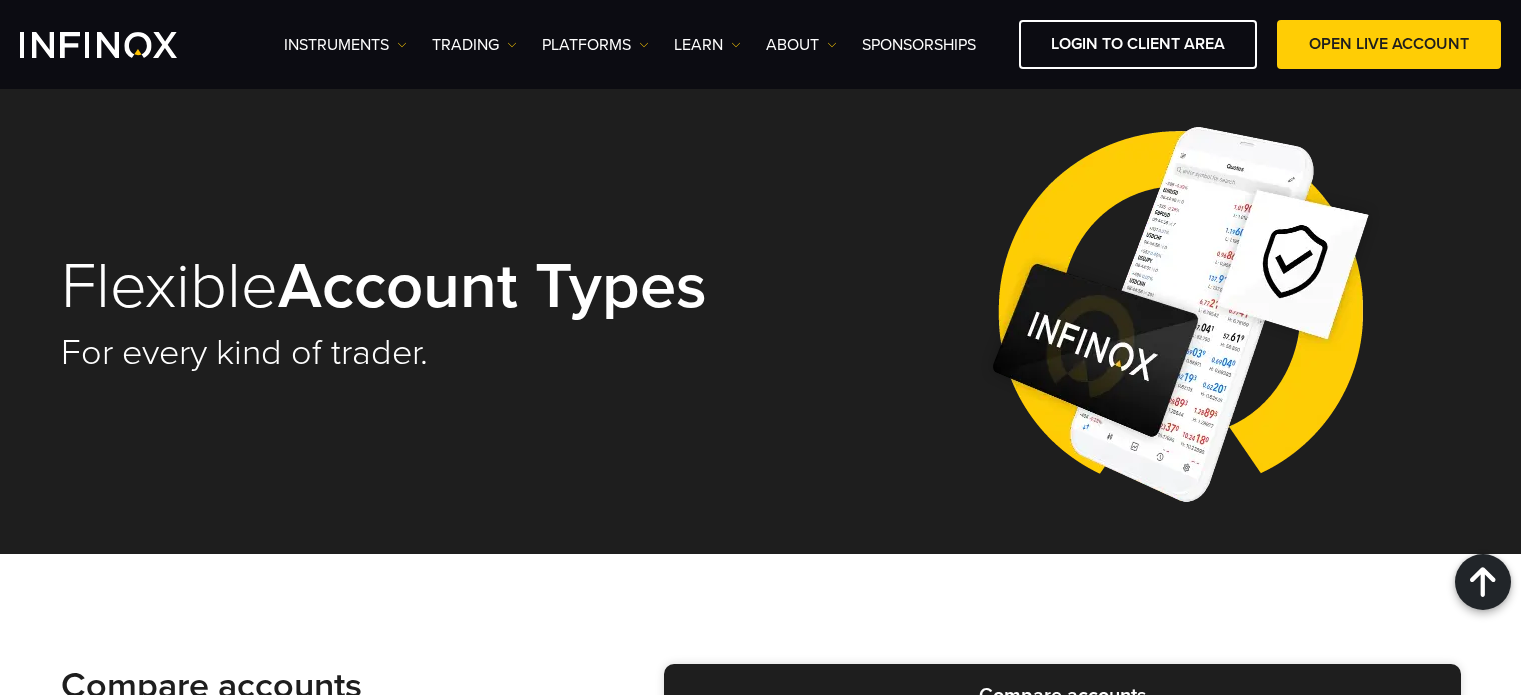 scroll, scrollTop: 4339, scrollLeft: 0, axis: vertical 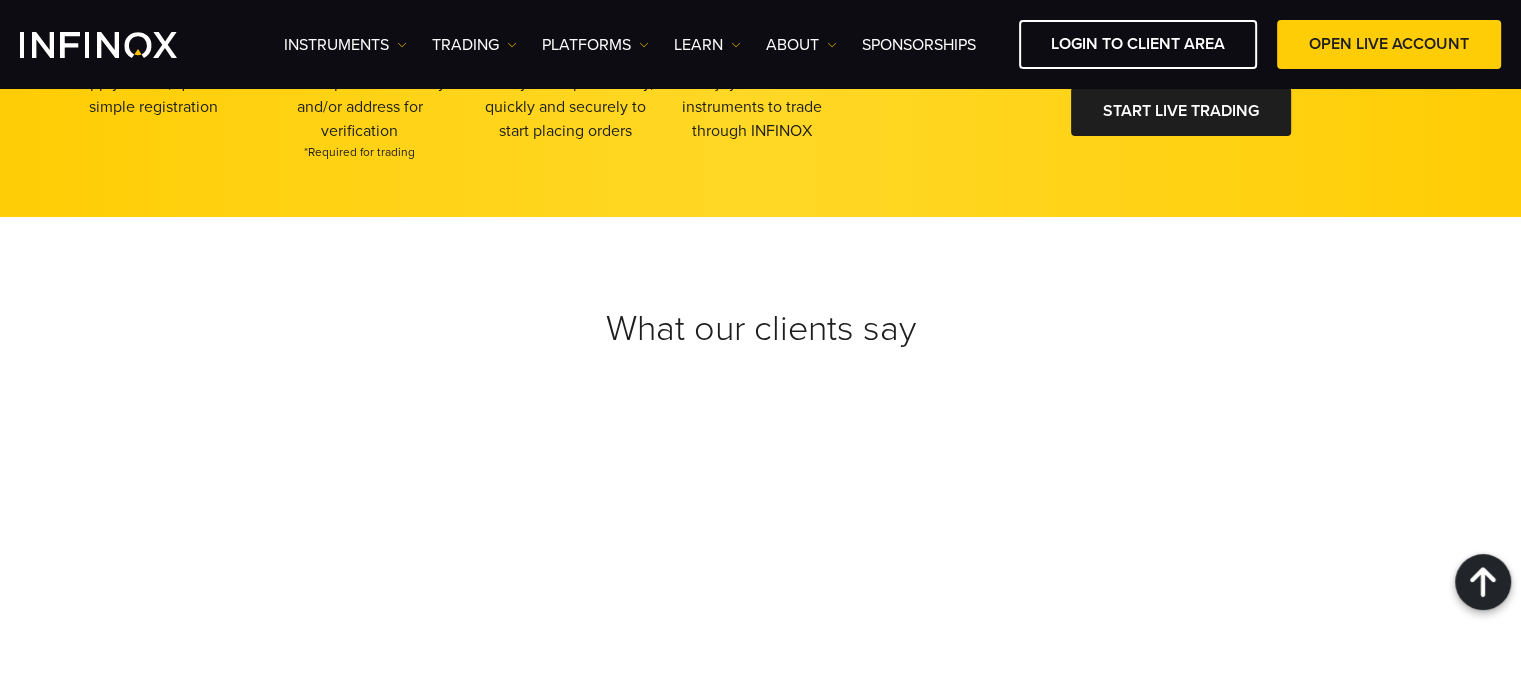 drag, startPoint x: 1357, startPoint y: 584, endPoint x: 1224, endPoint y: 5, distance: 594.0791 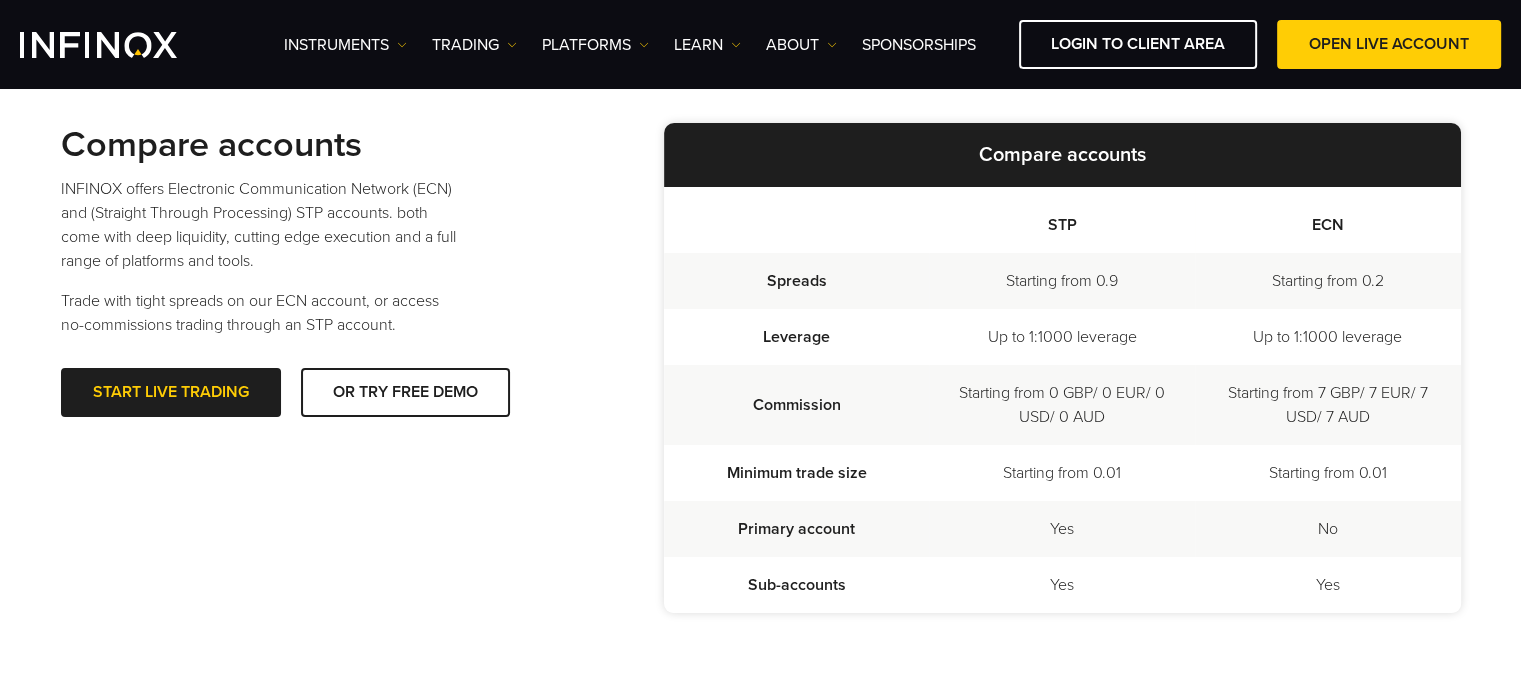 scroll, scrollTop: 546, scrollLeft: 0, axis: vertical 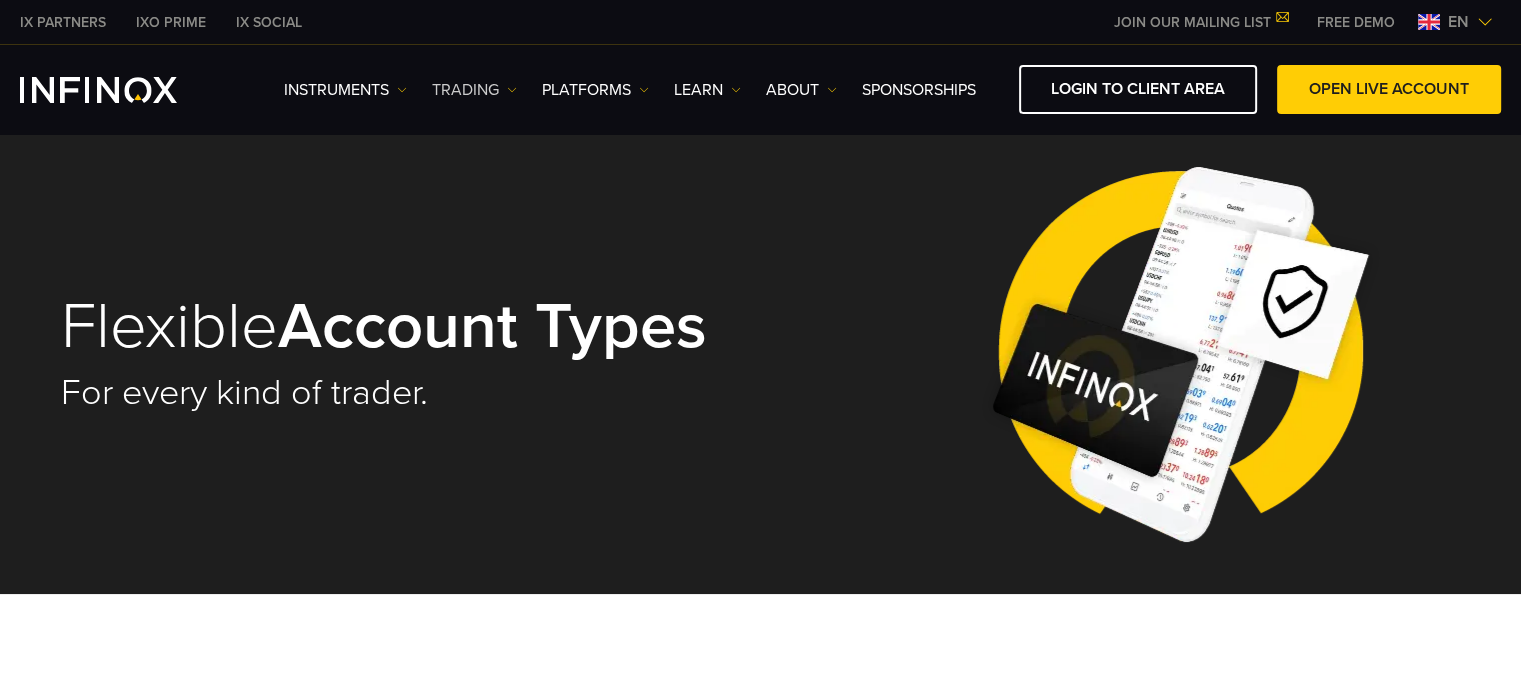 click at bounding box center (402, 90) 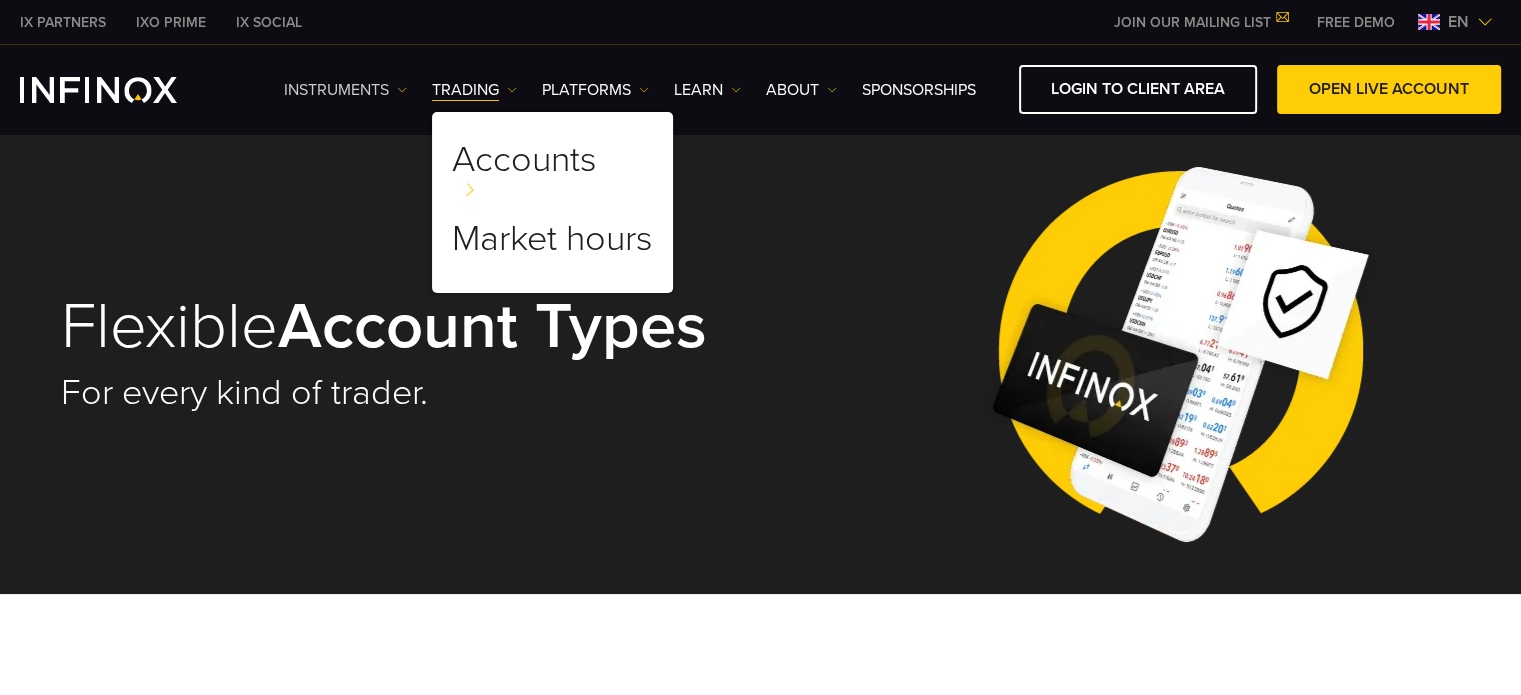 click on "Instruments" at bounding box center (345, 90) 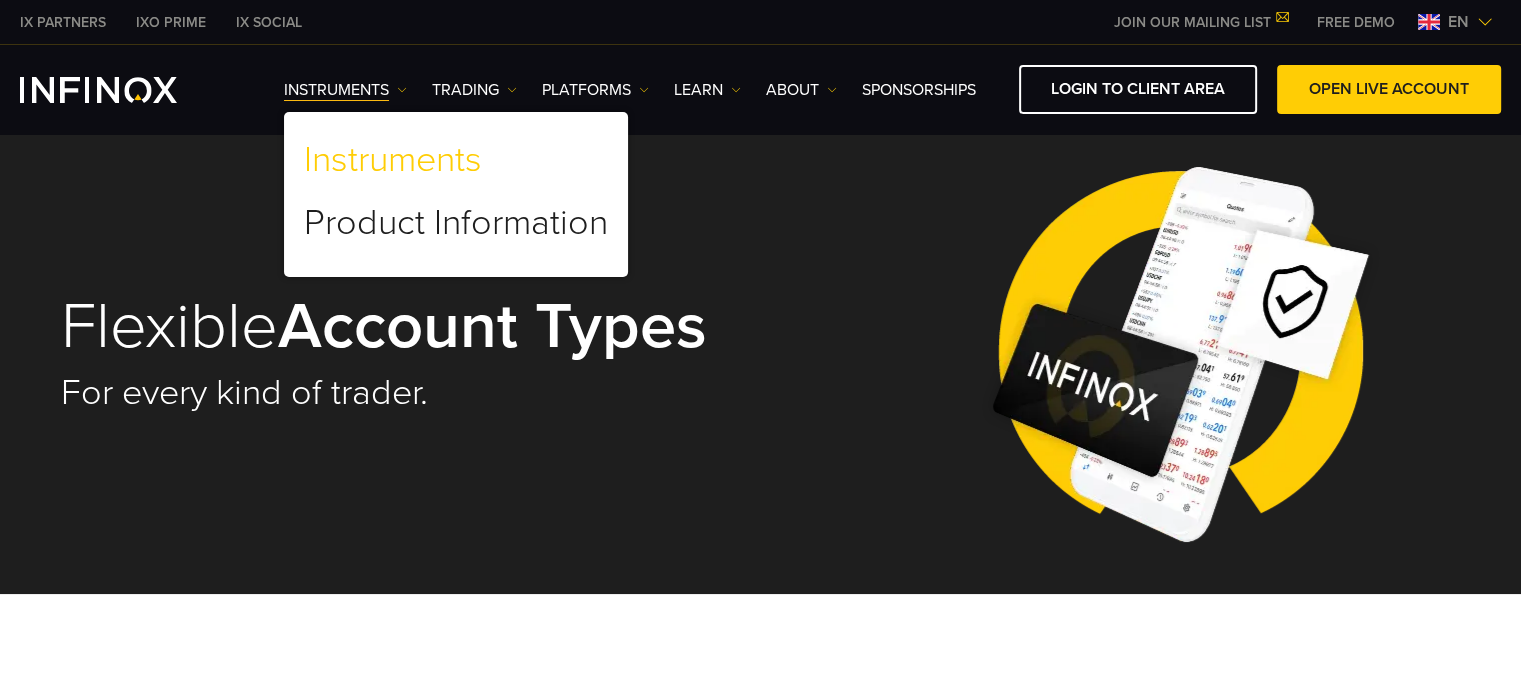 click on "Instruments" at bounding box center [393, 160] 